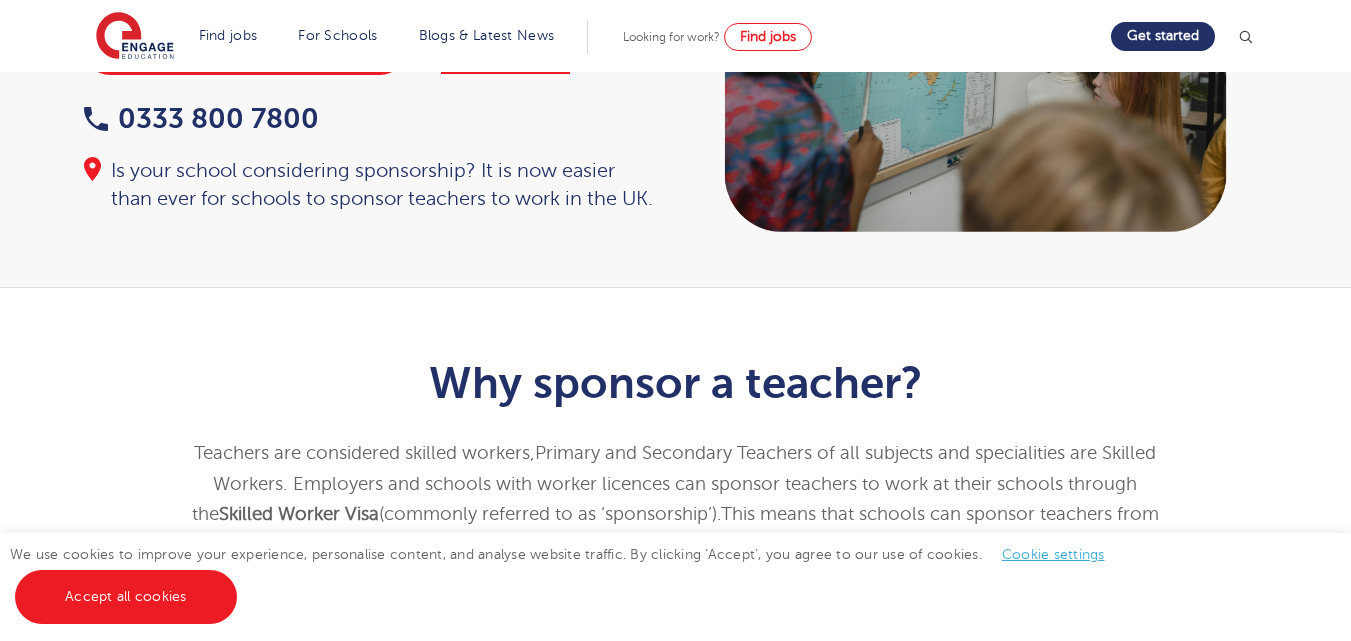scroll, scrollTop: 0, scrollLeft: 0, axis: both 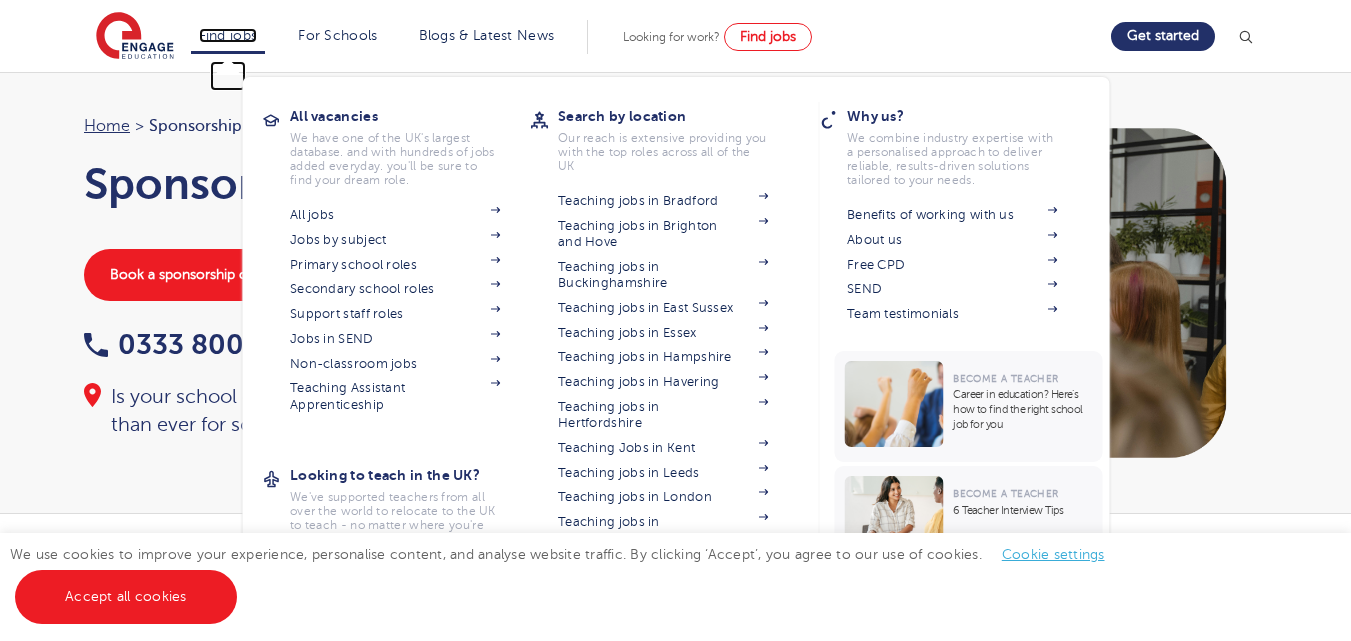 click on "Find jobs" at bounding box center [228, 35] 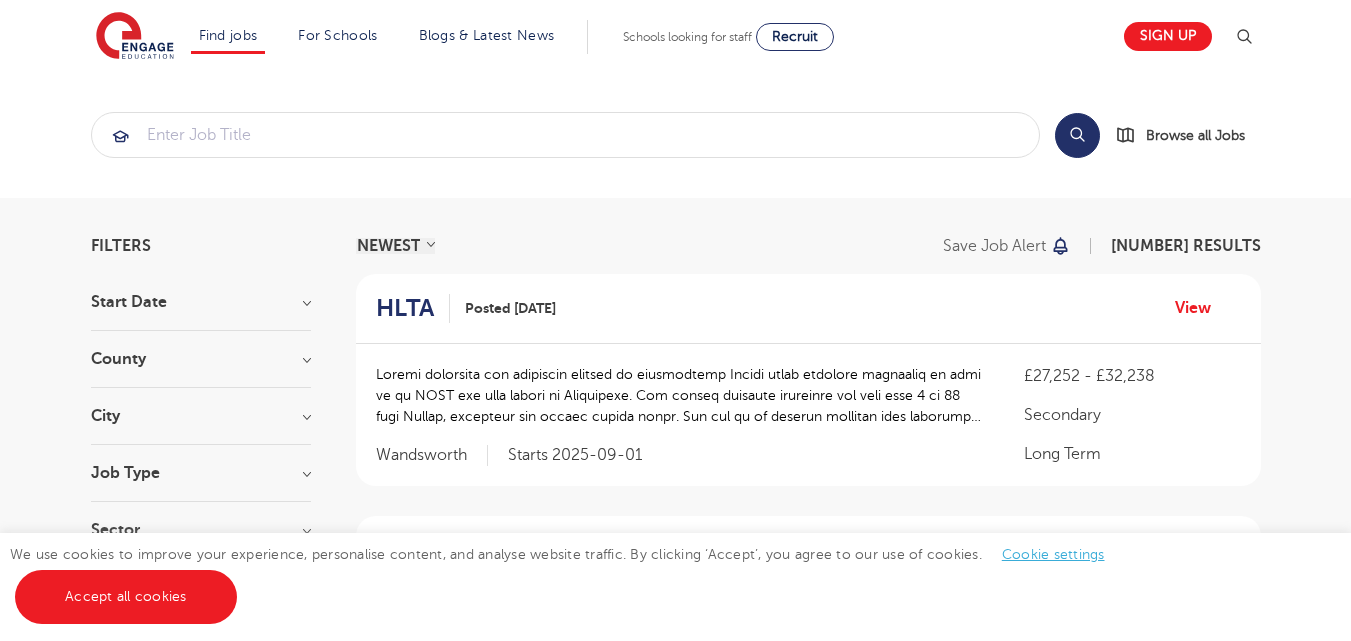 scroll, scrollTop: 0, scrollLeft: 0, axis: both 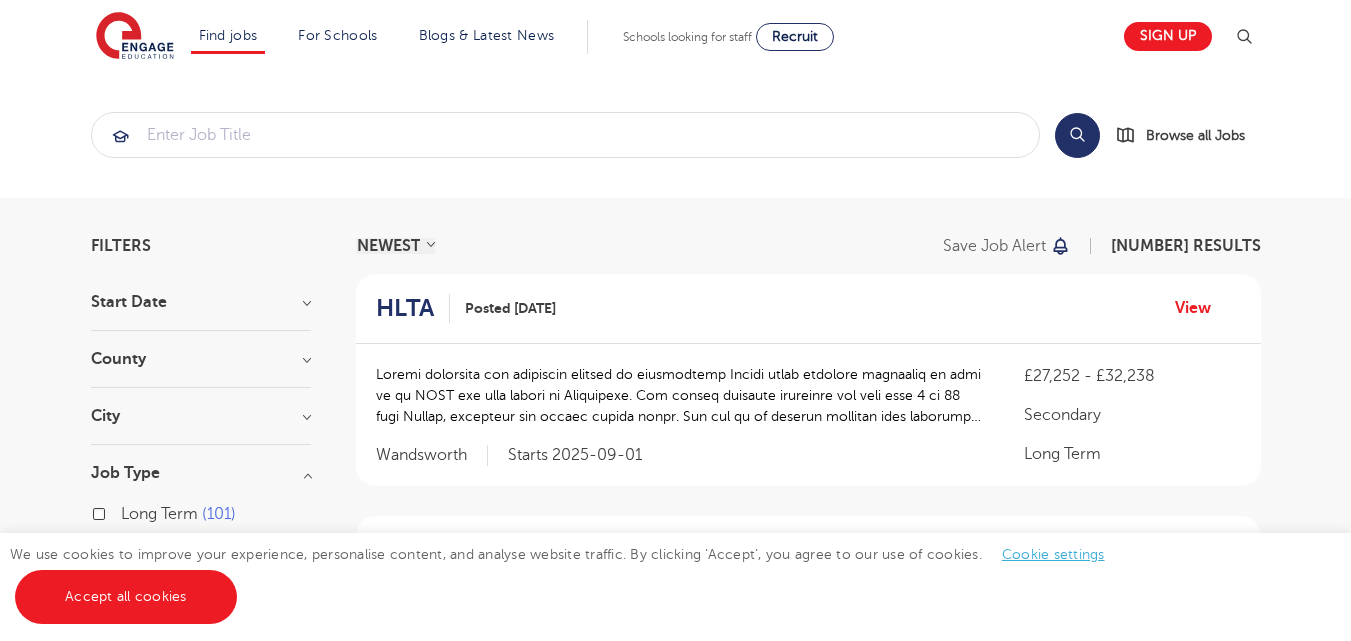 click on "Filters Start Date     [MONTH]   [NUMBER]       [MONTH]   [NUMBER]   Show more County     [LOCATION]   [NUMBER]       [LOCATION]   [NUMBER]       [LOCATION]   [NUMBER]       [LOCATION]   [NUMBER]       [LOCATION]   [NUMBER]   Show more City     [LOCATION]   [NUMBER]       [LOCATION]   [NUMBER]       [LOCATION]   [NUMBER]       [LOCATION]   [NUMBER]       [LOCATION]   [NUMBER]   Show more Job Type     Long Term   [NUMBER]       Daily Supply   [NUMBER]       Permanent   [NUMBER]       SEND   [NUMBER]       Support Services   [NUMBER]   Sector     Long Term   [NUMBER]       Short Term   [NUMBER]       Primary   [NUMBER]       Perm   [NUMBER]       Secondary   [NUMBER]   Show more
Cancel
View Results
NEWEST OLDEST
Save job alert
[NUMBER] RESULTS
HLTA
Posted [DATE]
View
«" at bounding box center (675, 1601) 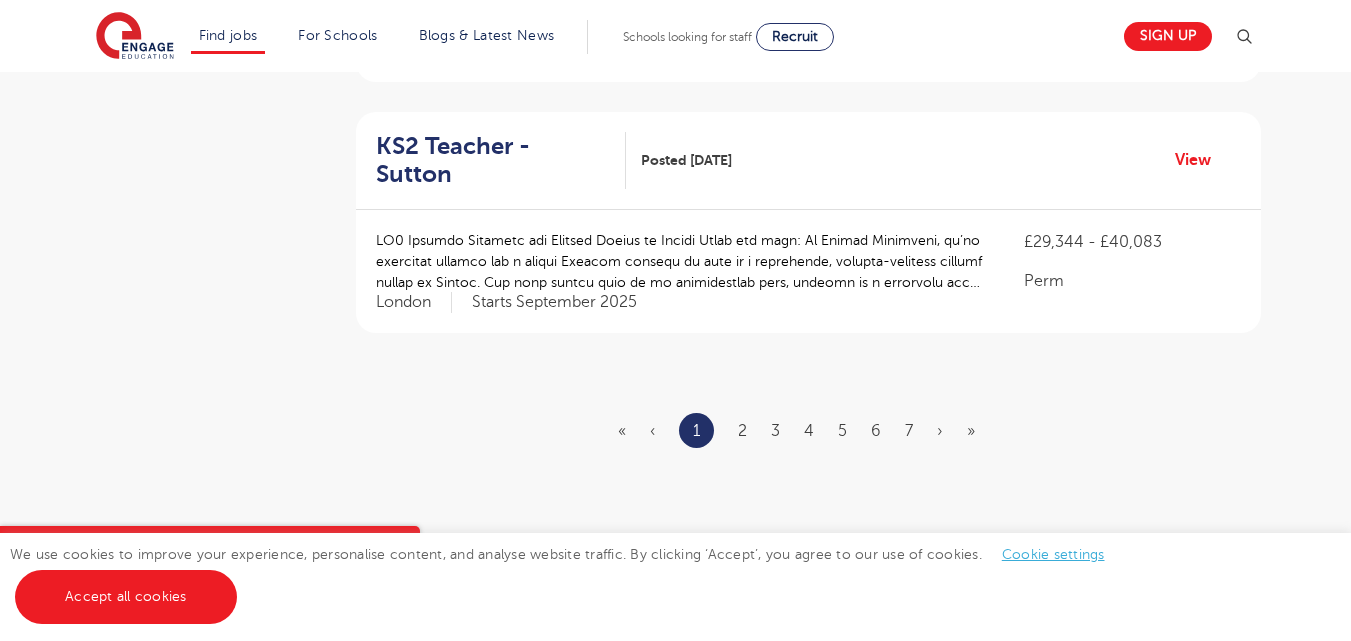 scroll, scrollTop: 2440, scrollLeft: 0, axis: vertical 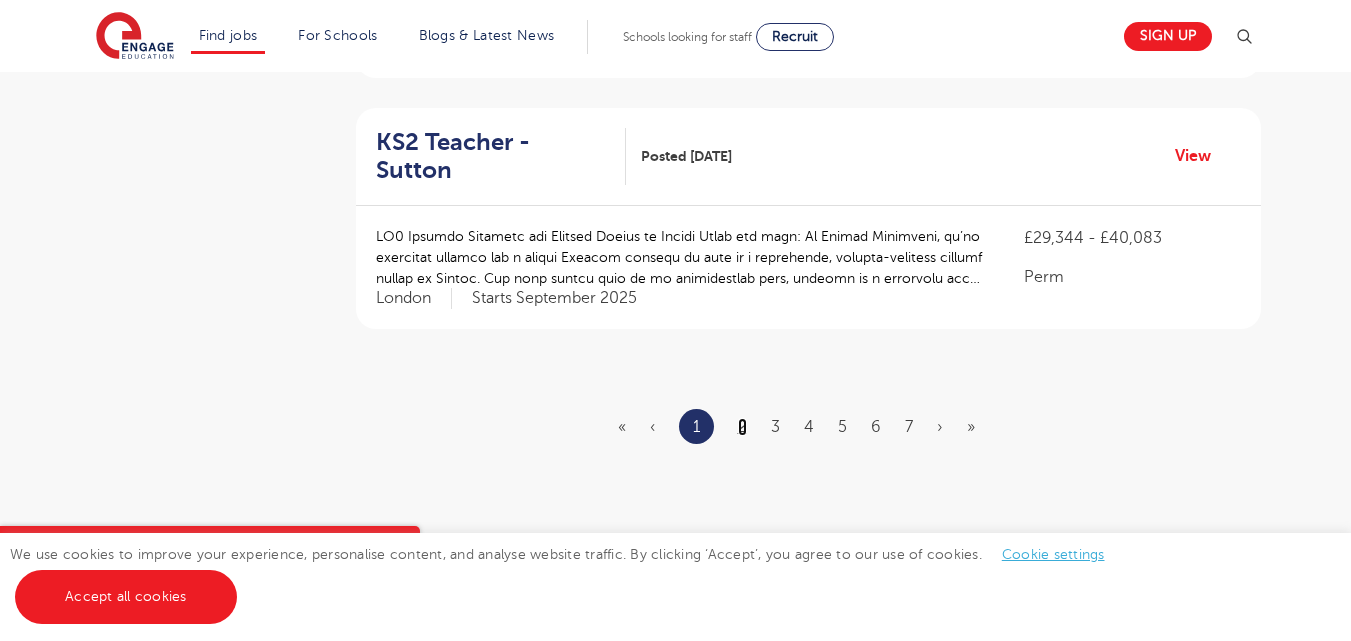 click on "2" at bounding box center (742, 427) 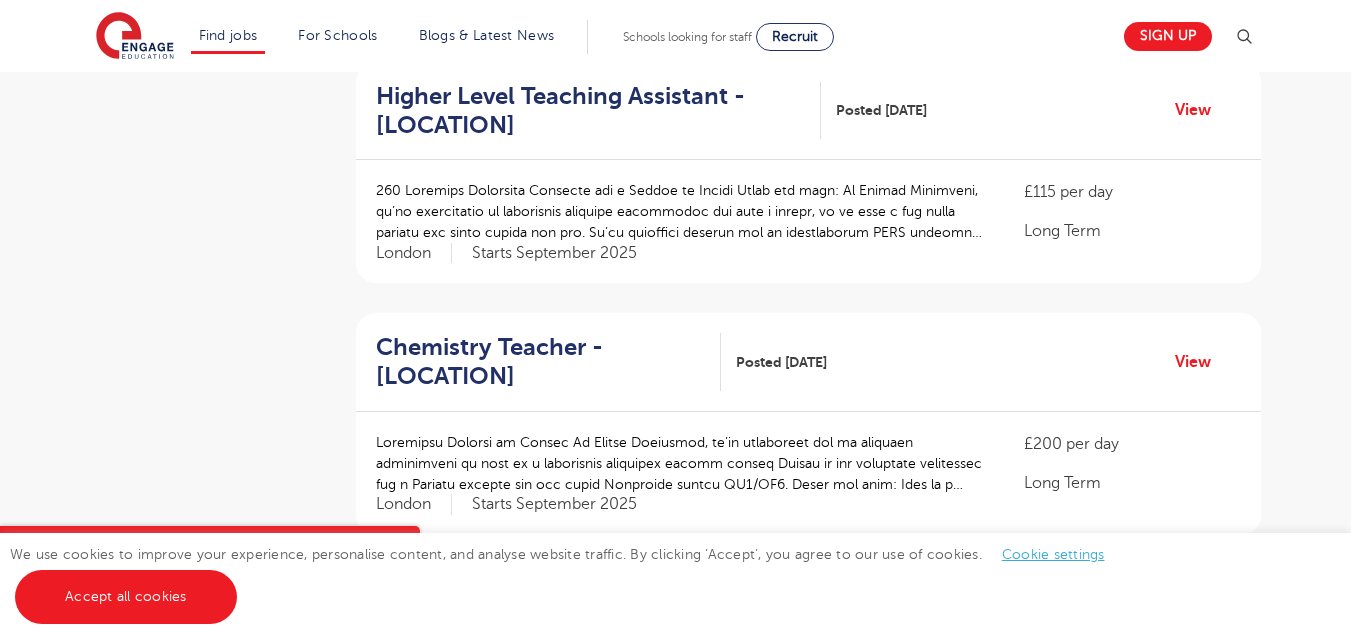 scroll, scrollTop: 2320, scrollLeft: 0, axis: vertical 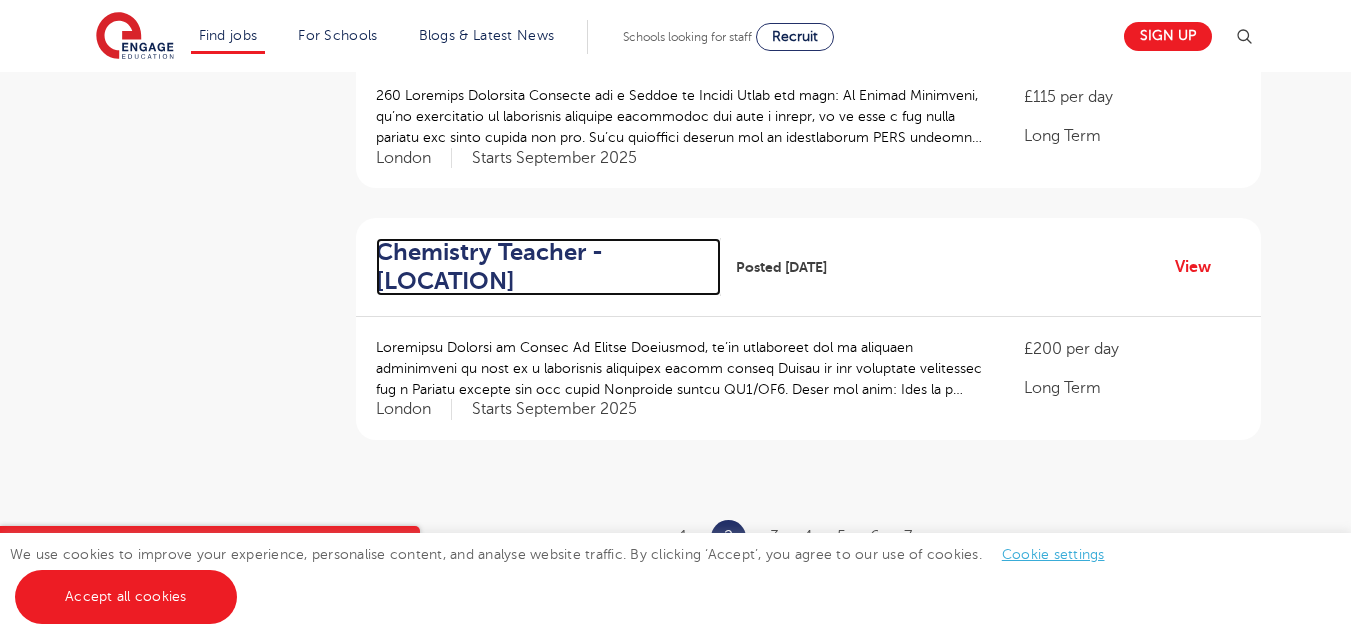 click on "Chemistry Teacher - Newham" at bounding box center [541, 267] 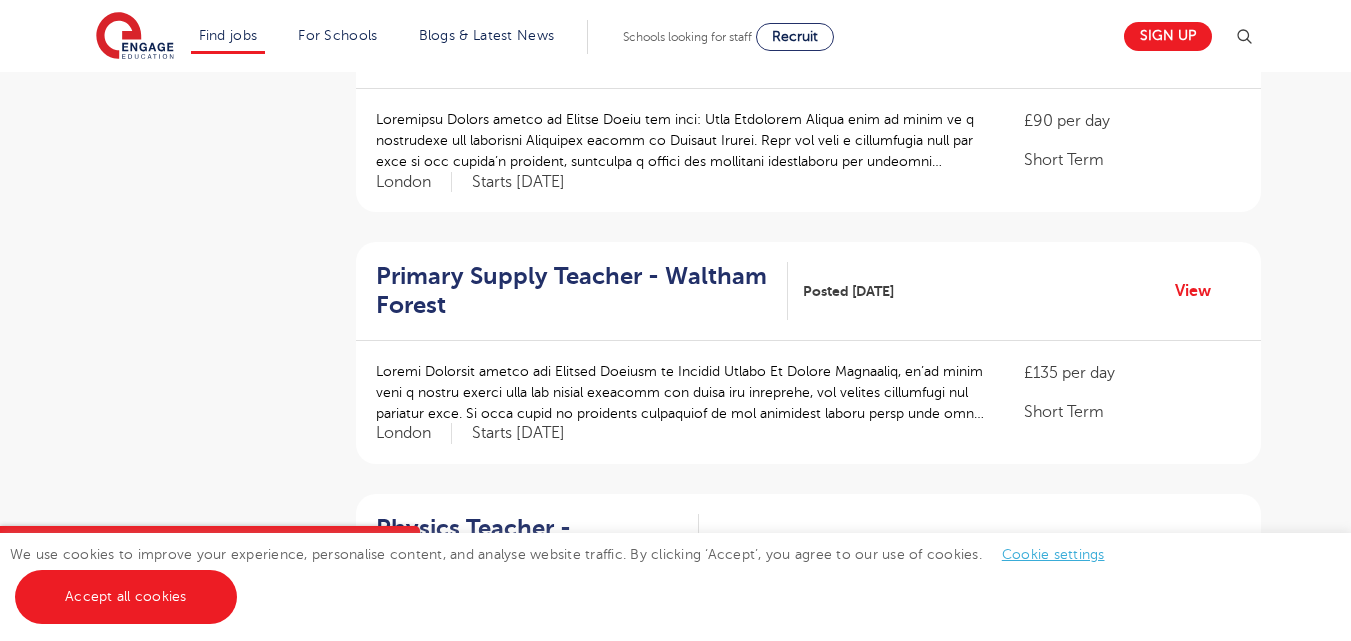scroll, scrollTop: 1040, scrollLeft: 0, axis: vertical 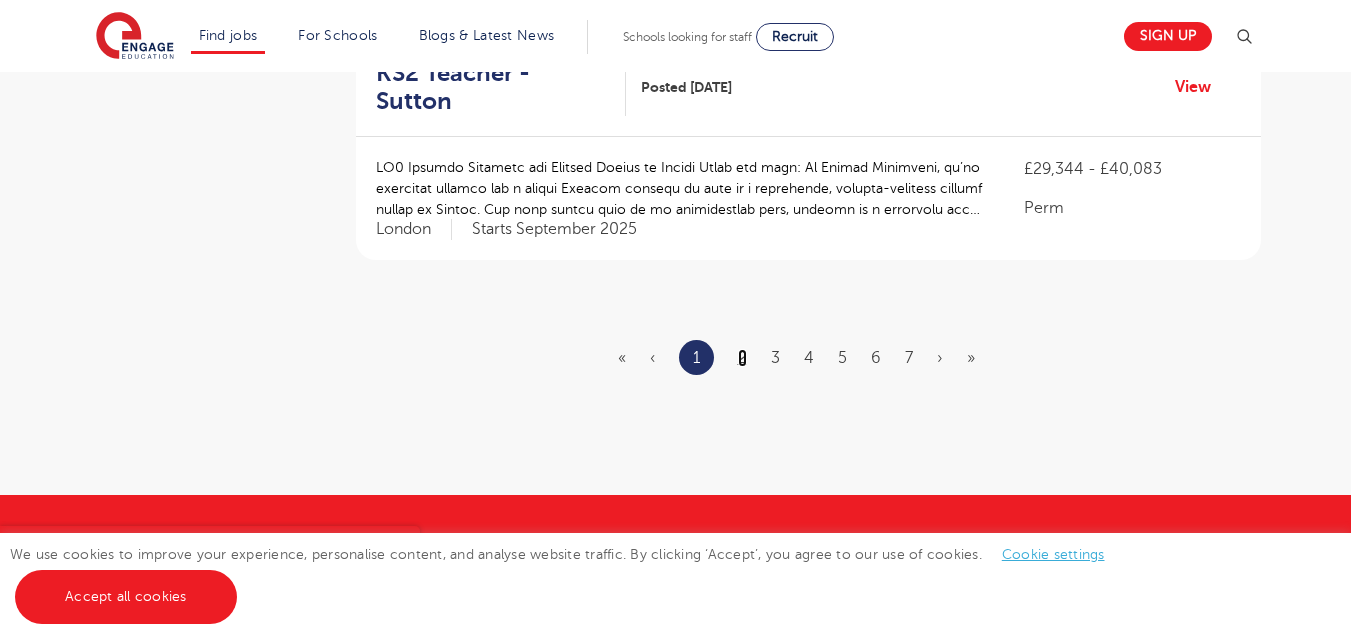 click on "2" at bounding box center (742, 358) 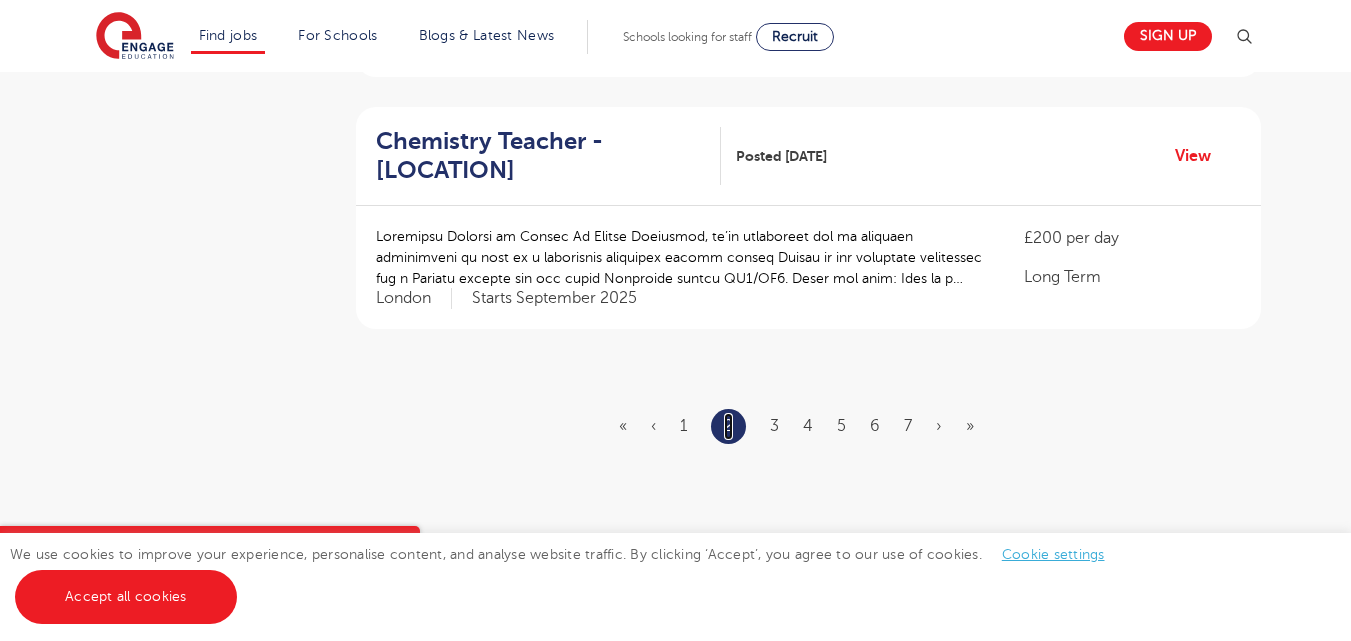 scroll, scrollTop: 2480, scrollLeft: 0, axis: vertical 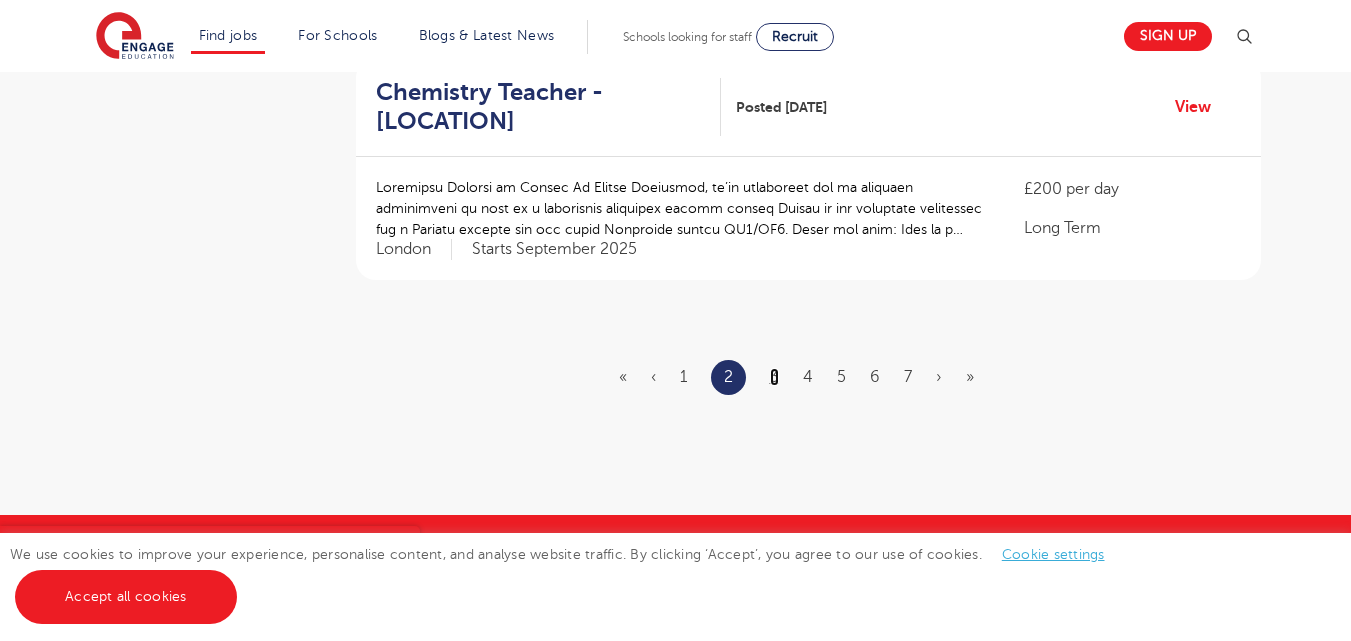 click on "3" at bounding box center [774, 377] 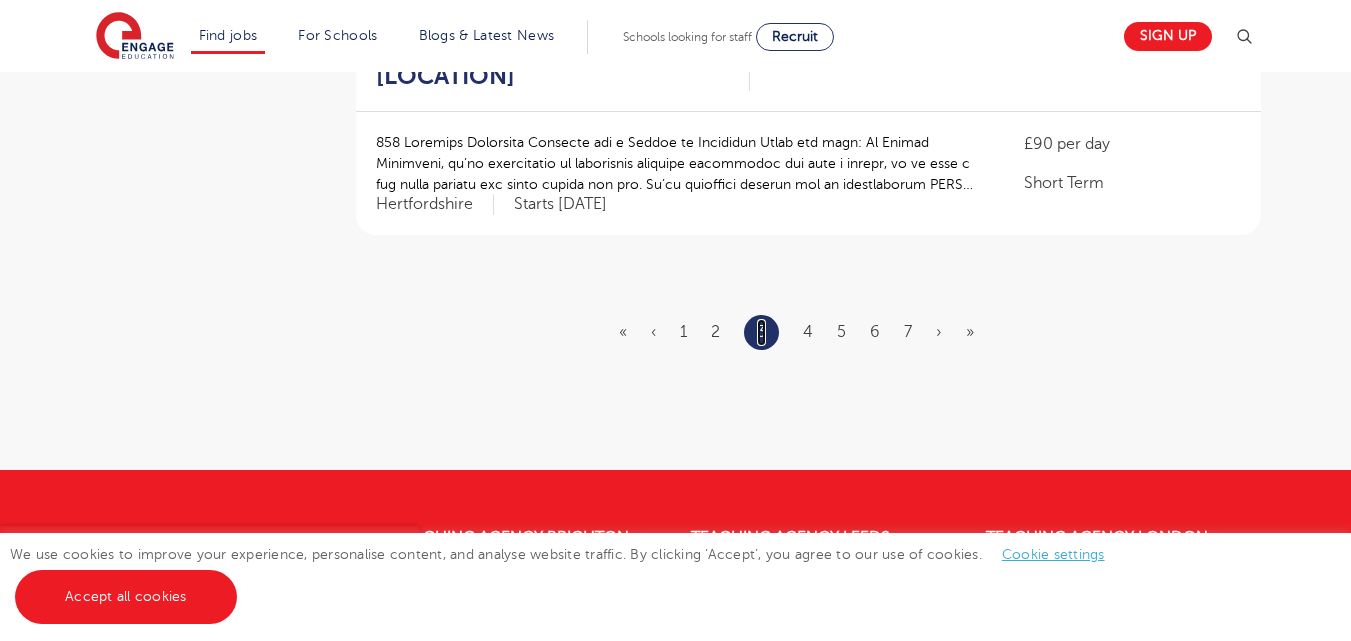 scroll, scrollTop: 2560, scrollLeft: 0, axis: vertical 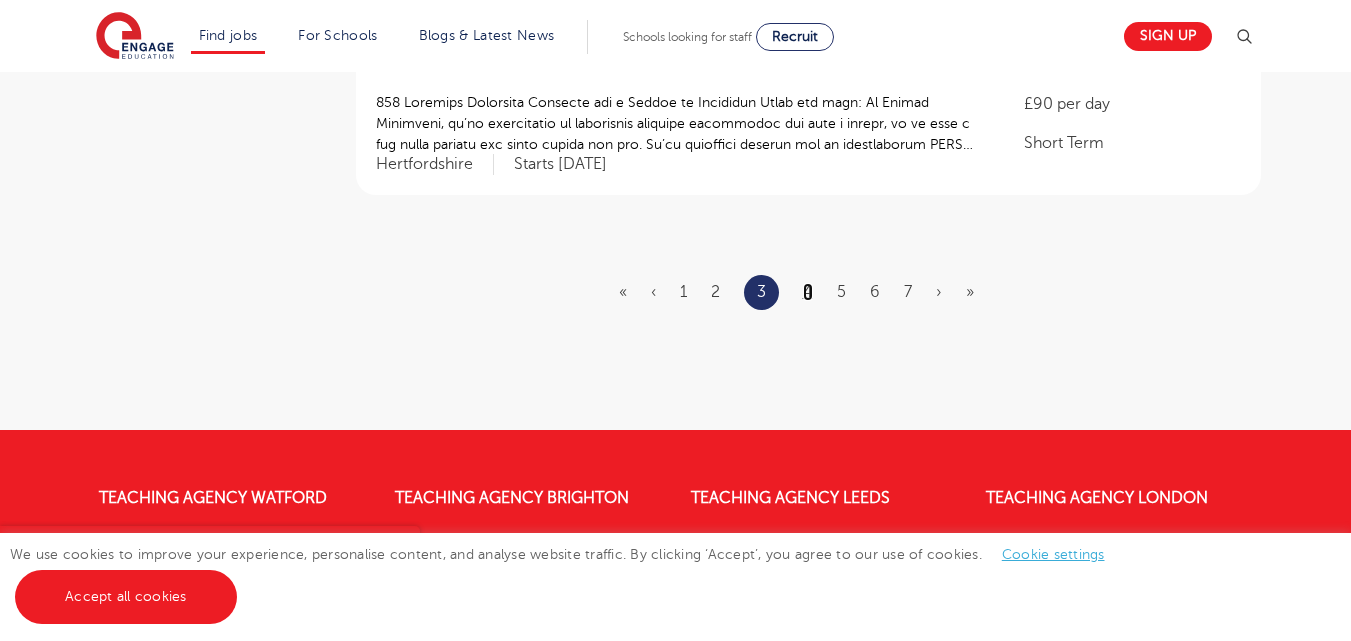 click on "4" at bounding box center [808, 292] 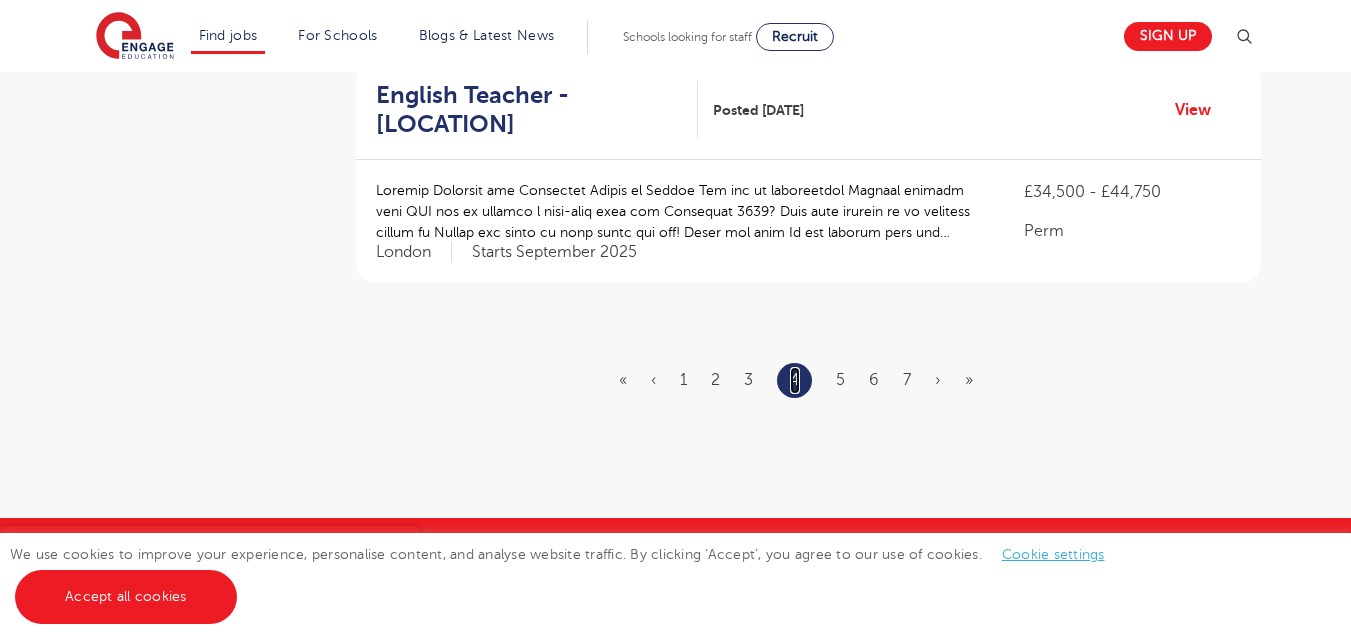 scroll, scrollTop: 2480, scrollLeft: 0, axis: vertical 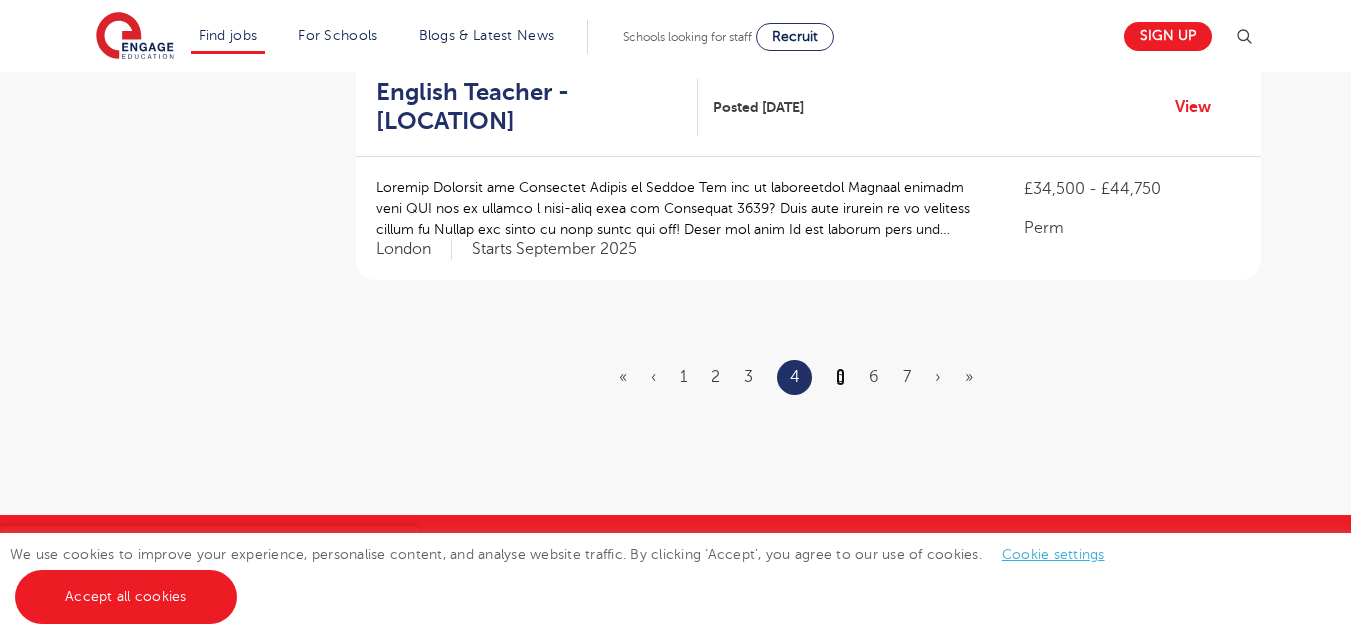 click on "5" at bounding box center [840, 377] 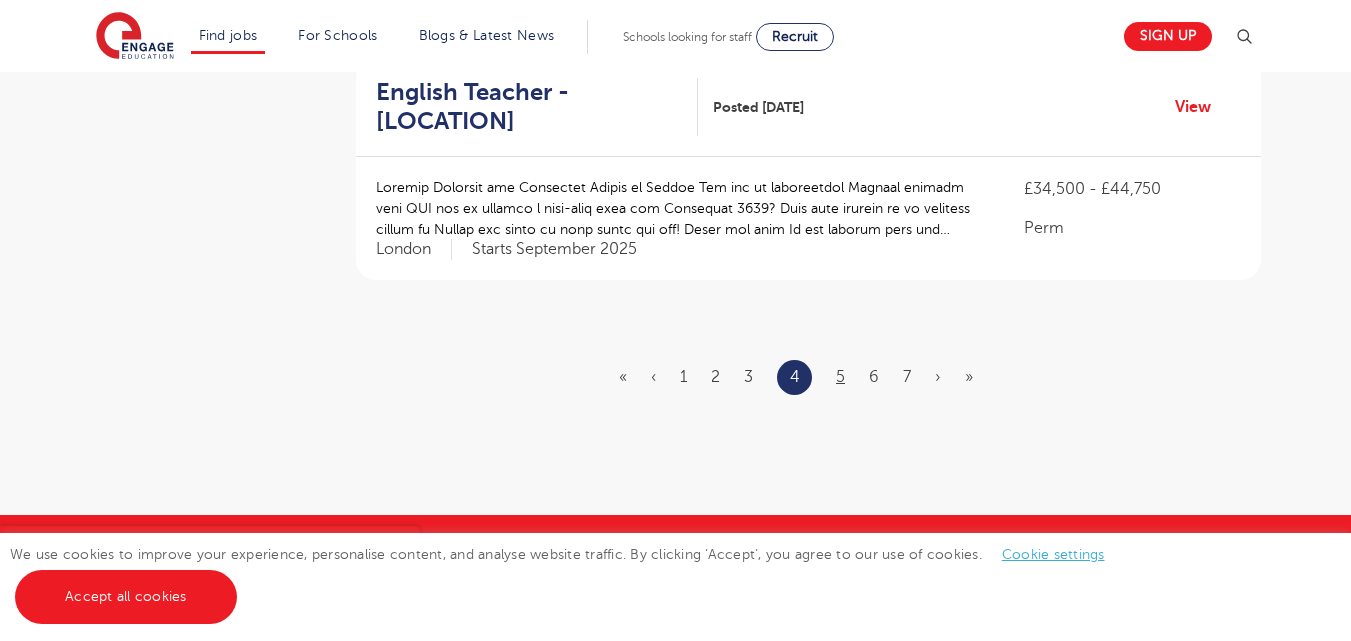 scroll, scrollTop: 0, scrollLeft: 0, axis: both 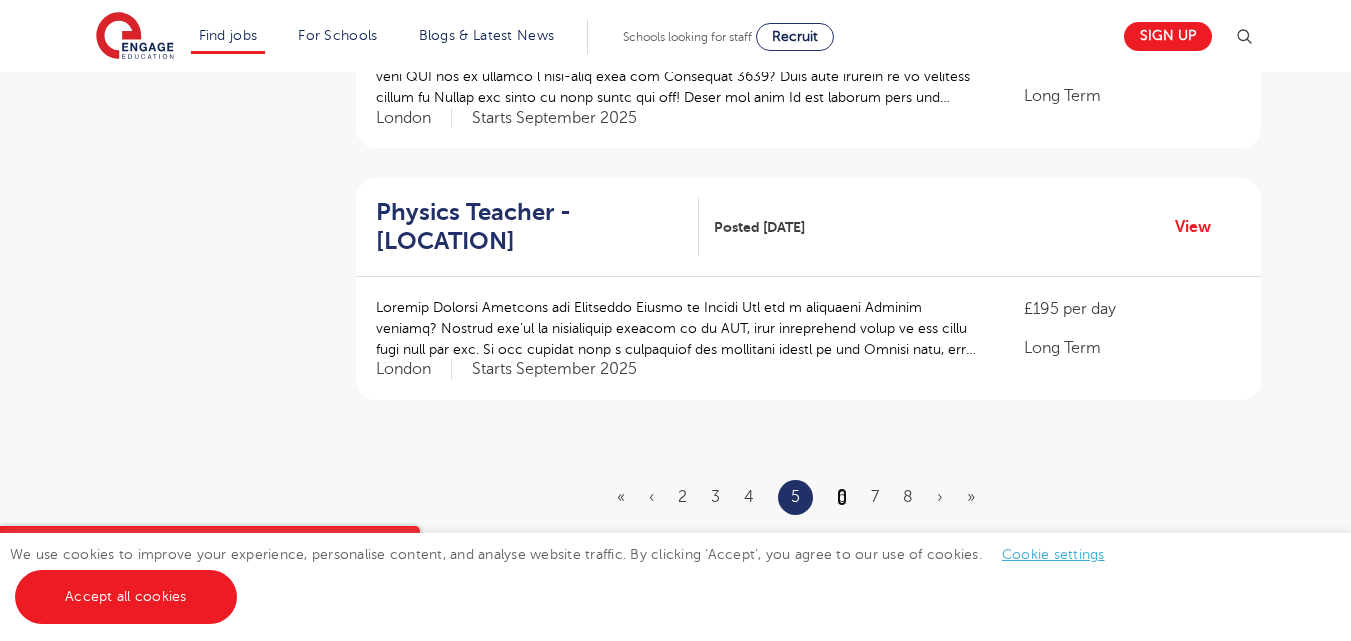 click on "6" at bounding box center (842, 497) 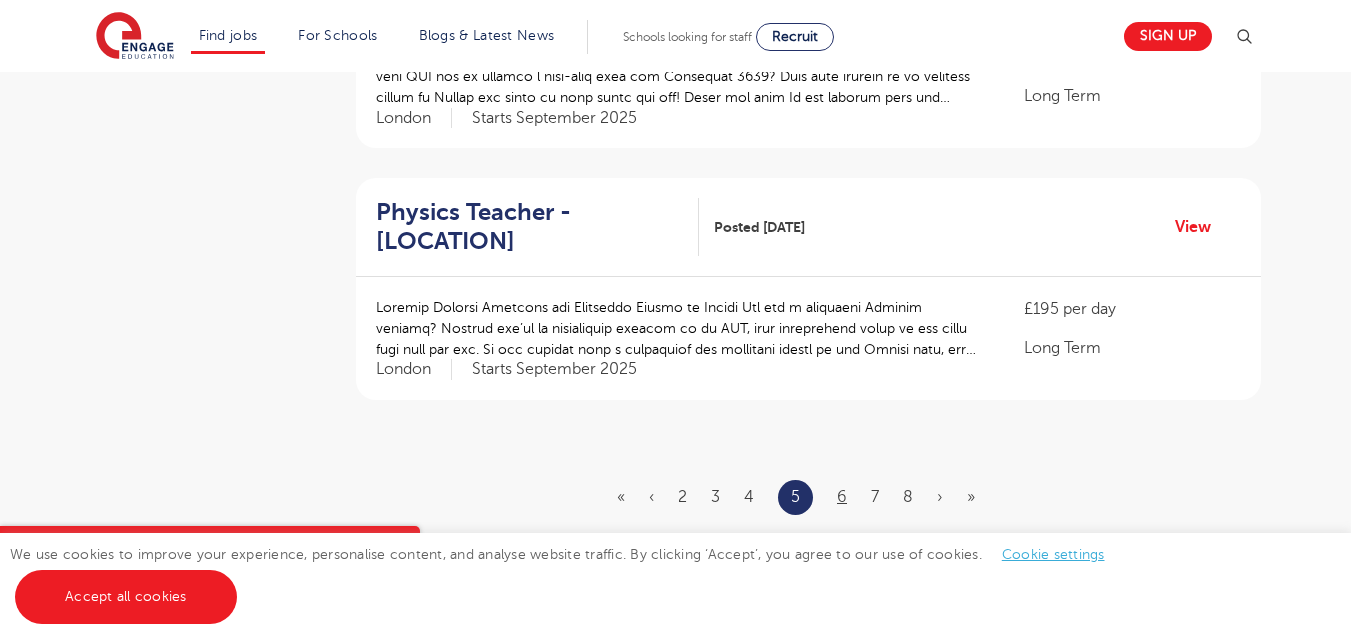 scroll, scrollTop: 0, scrollLeft: 0, axis: both 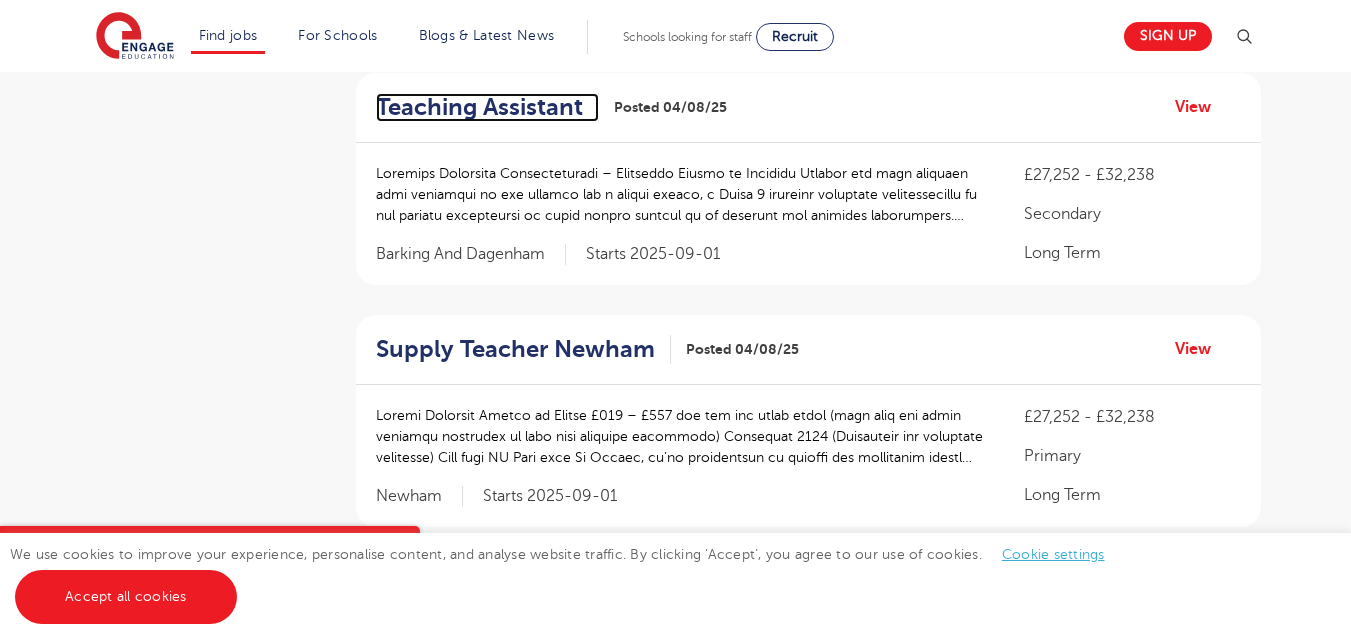 click on "Teaching Assistant" at bounding box center [479, 107] 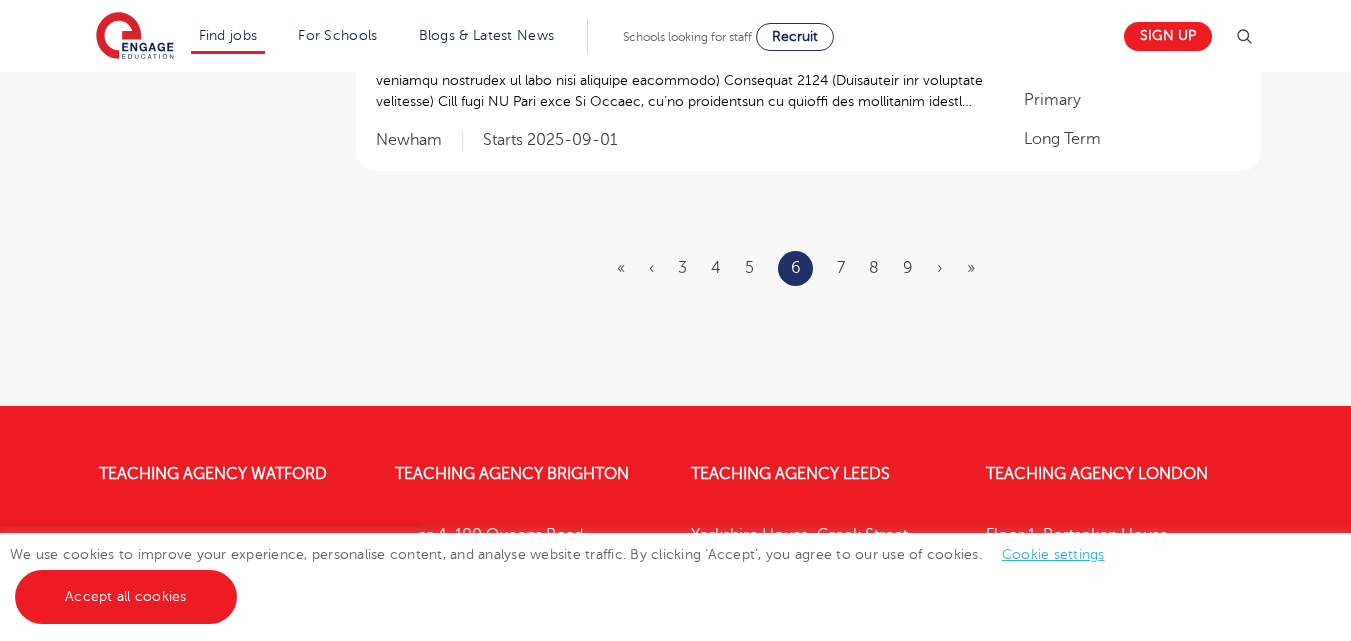 scroll, scrollTop: 2640, scrollLeft: 0, axis: vertical 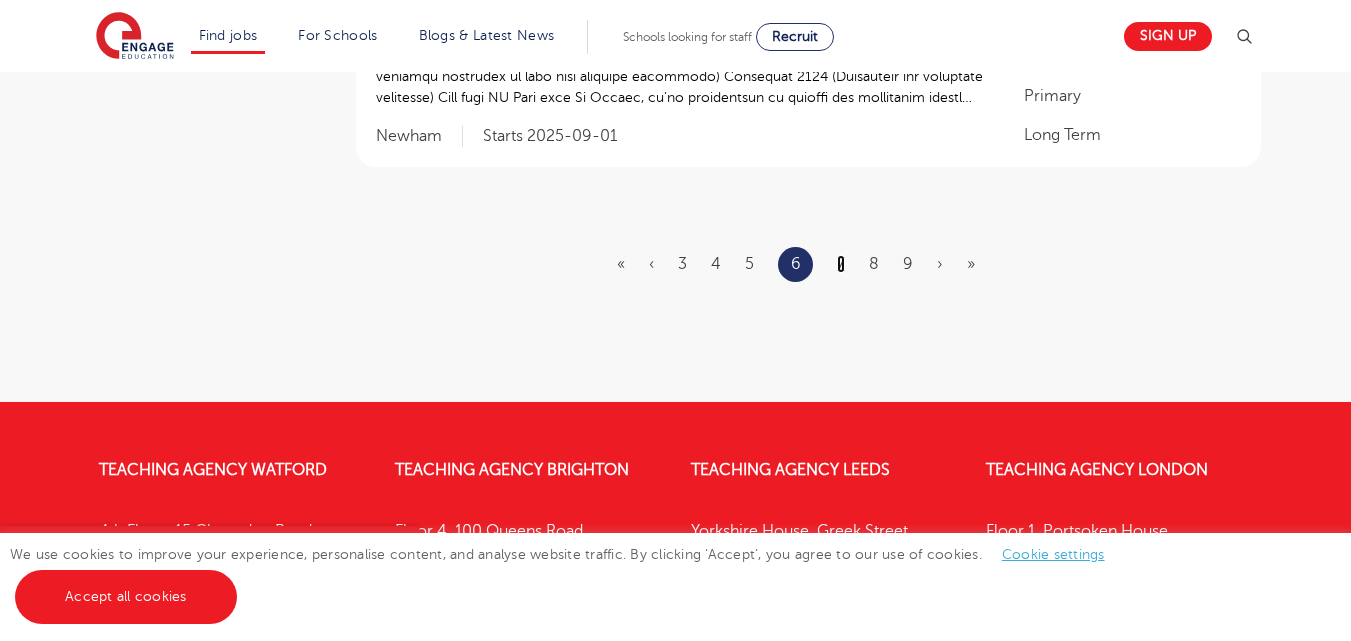 click on "7" at bounding box center (841, 264) 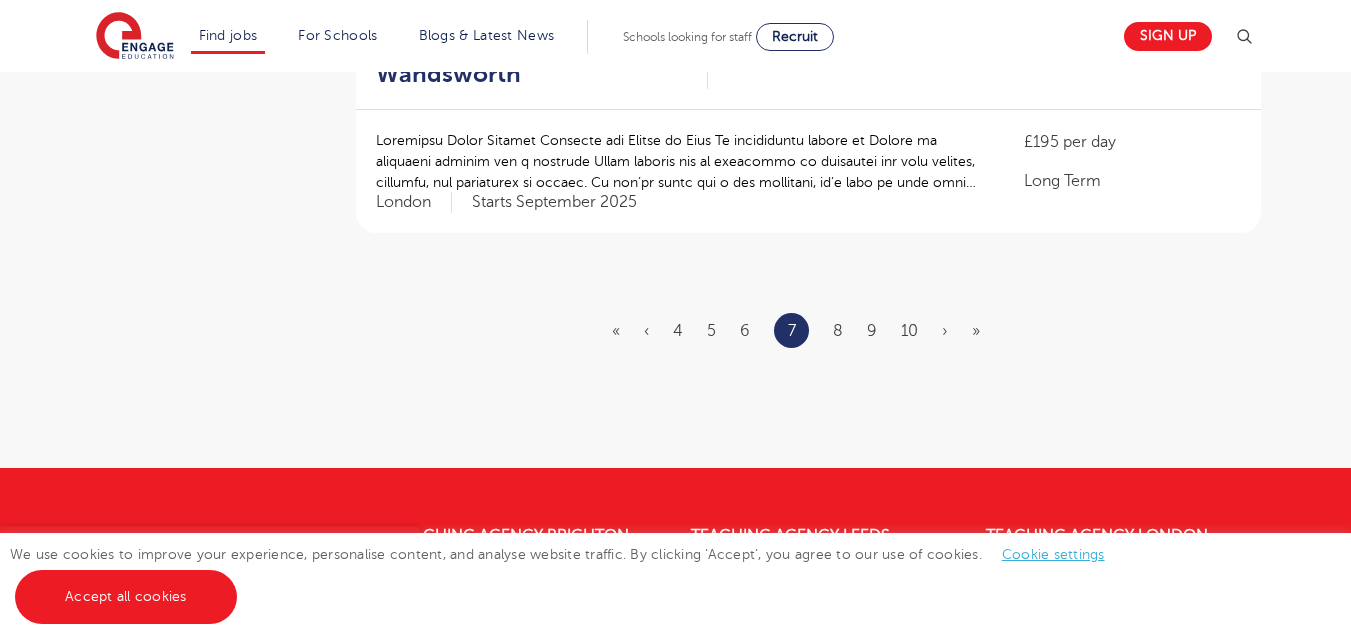 scroll, scrollTop: 2520, scrollLeft: 0, axis: vertical 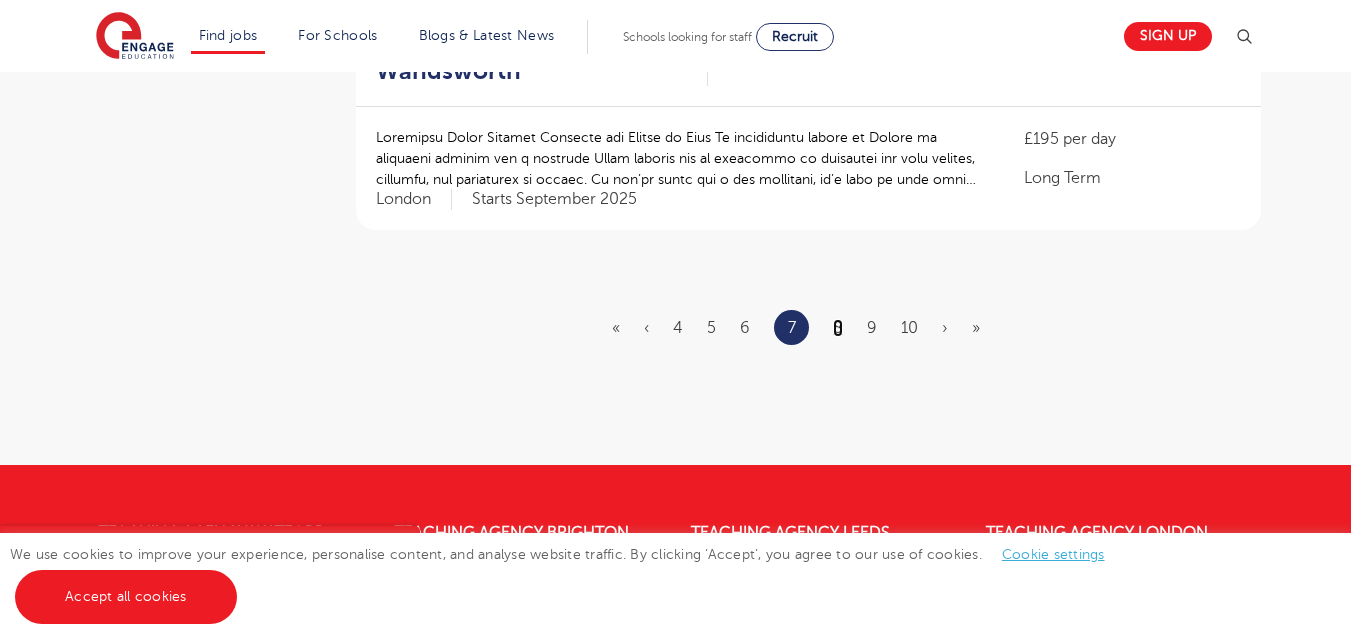 click on "8" at bounding box center [838, 328] 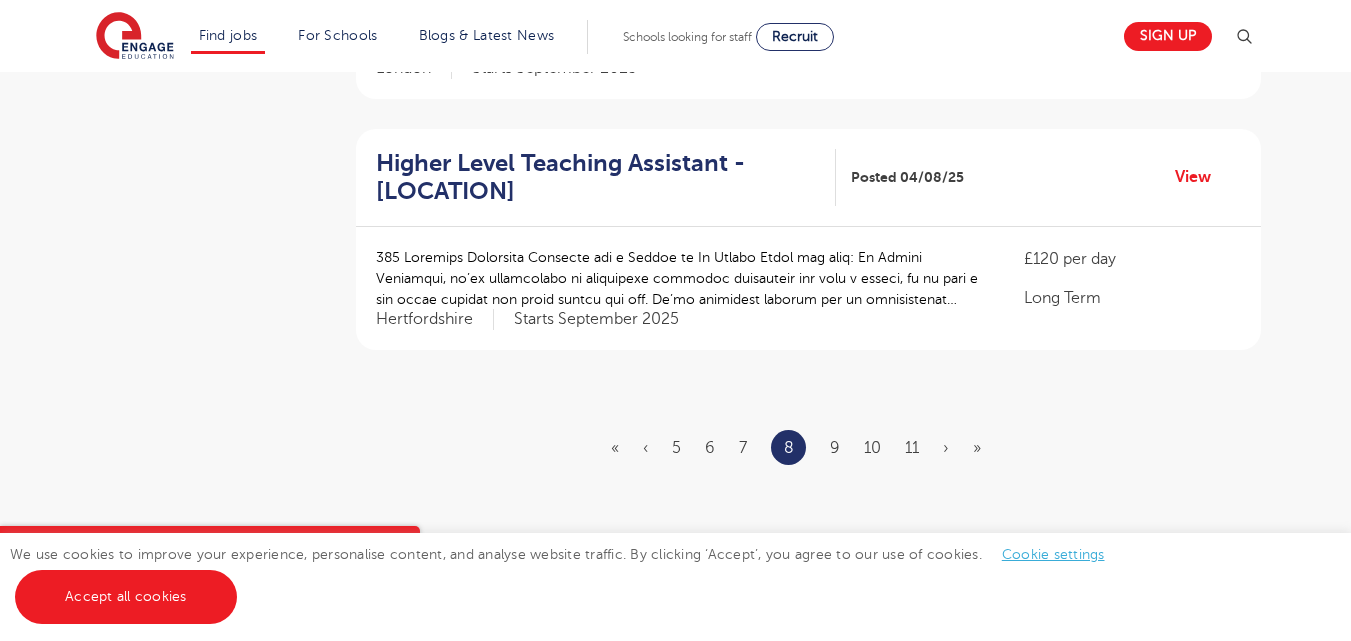 scroll, scrollTop: 2480, scrollLeft: 0, axis: vertical 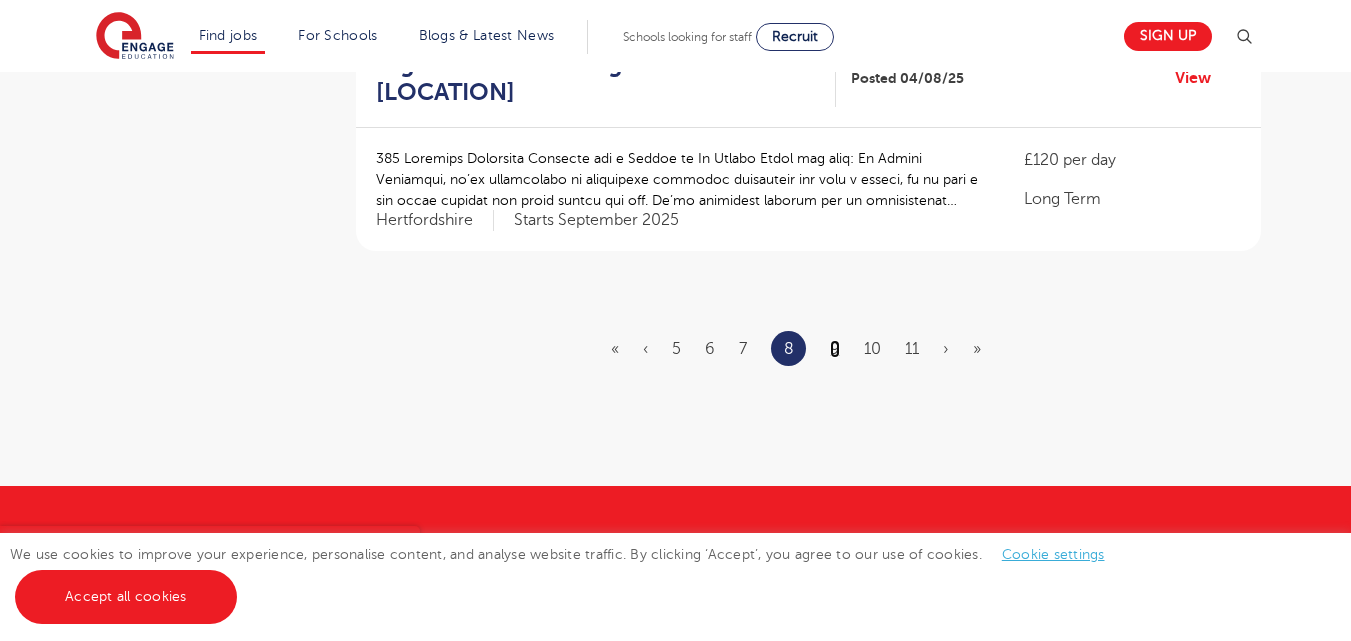 click on "9" at bounding box center [835, 349] 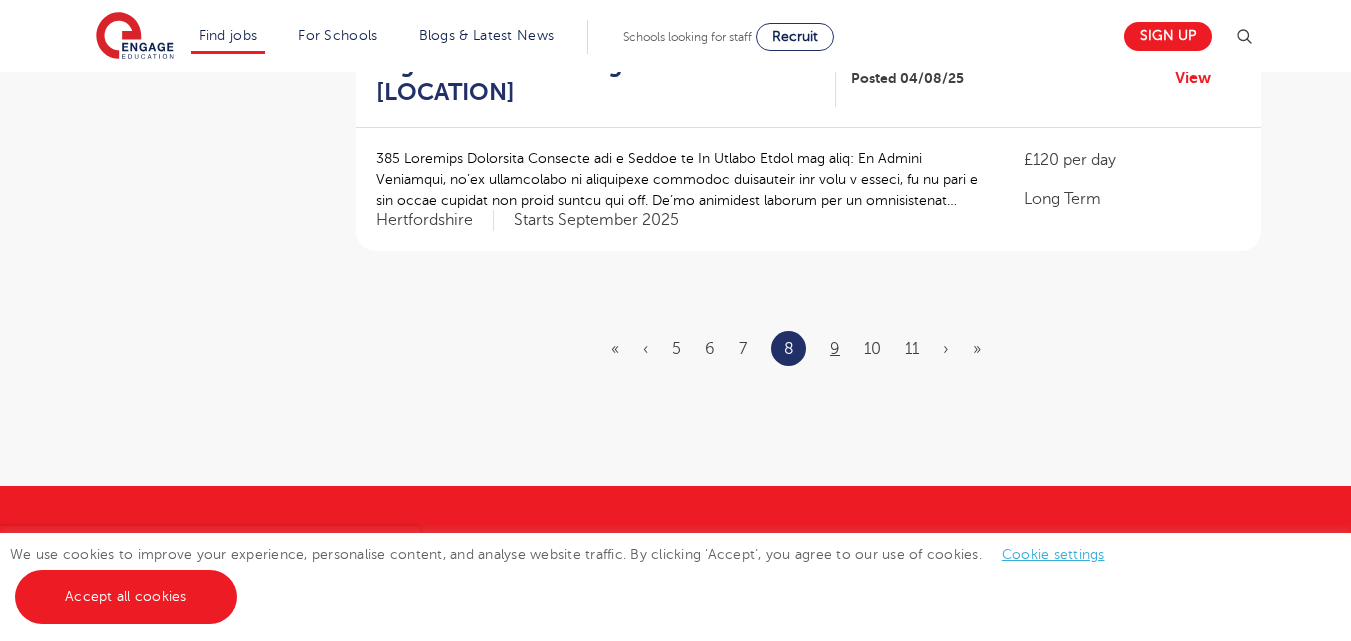 scroll, scrollTop: 0, scrollLeft: 0, axis: both 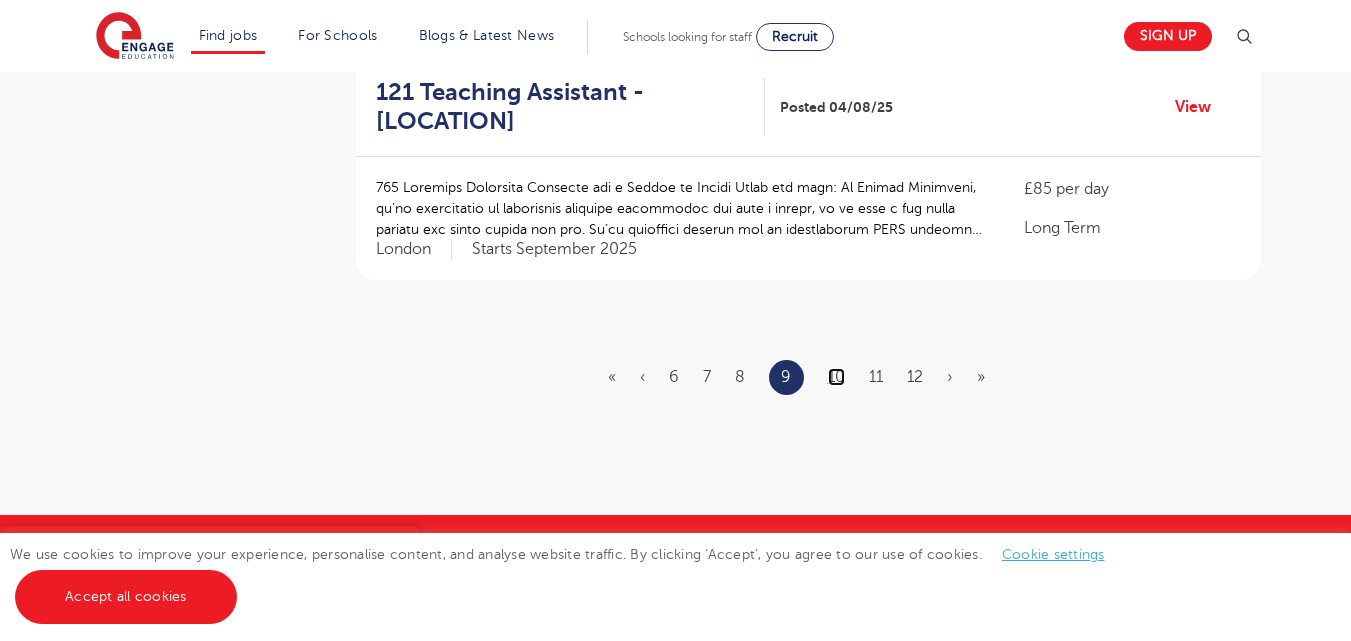 click on "10" at bounding box center [836, 377] 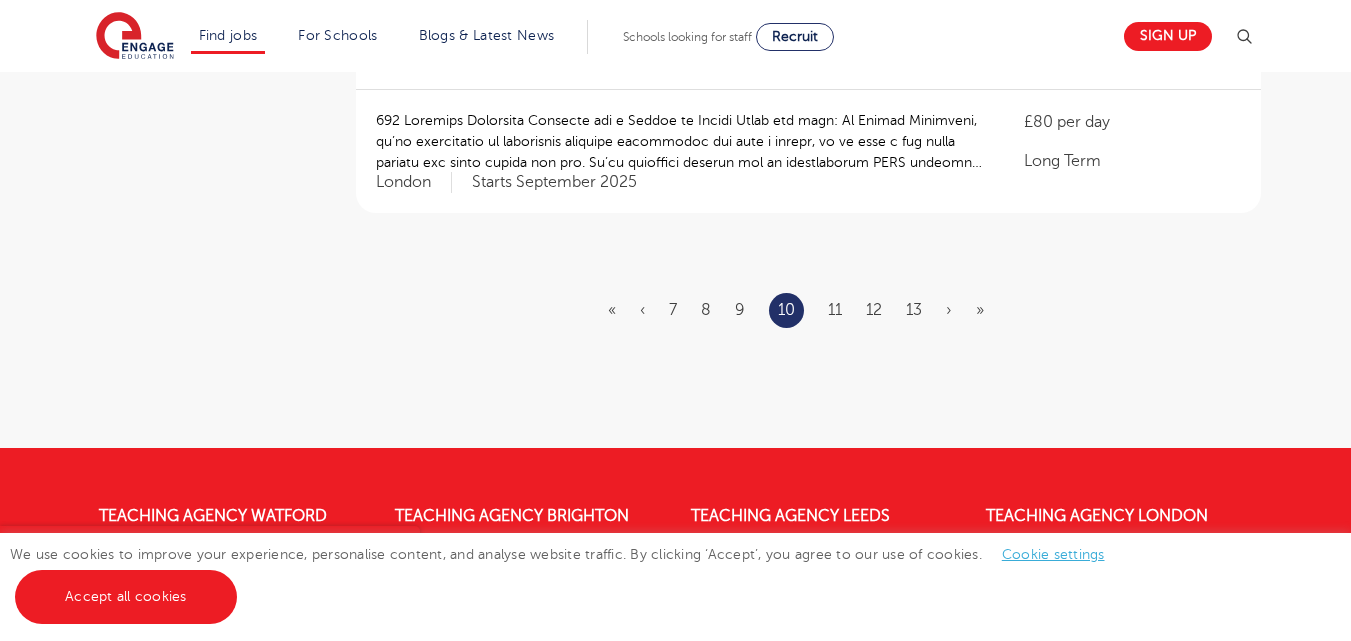 scroll, scrollTop: 2600, scrollLeft: 0, axis: vertical 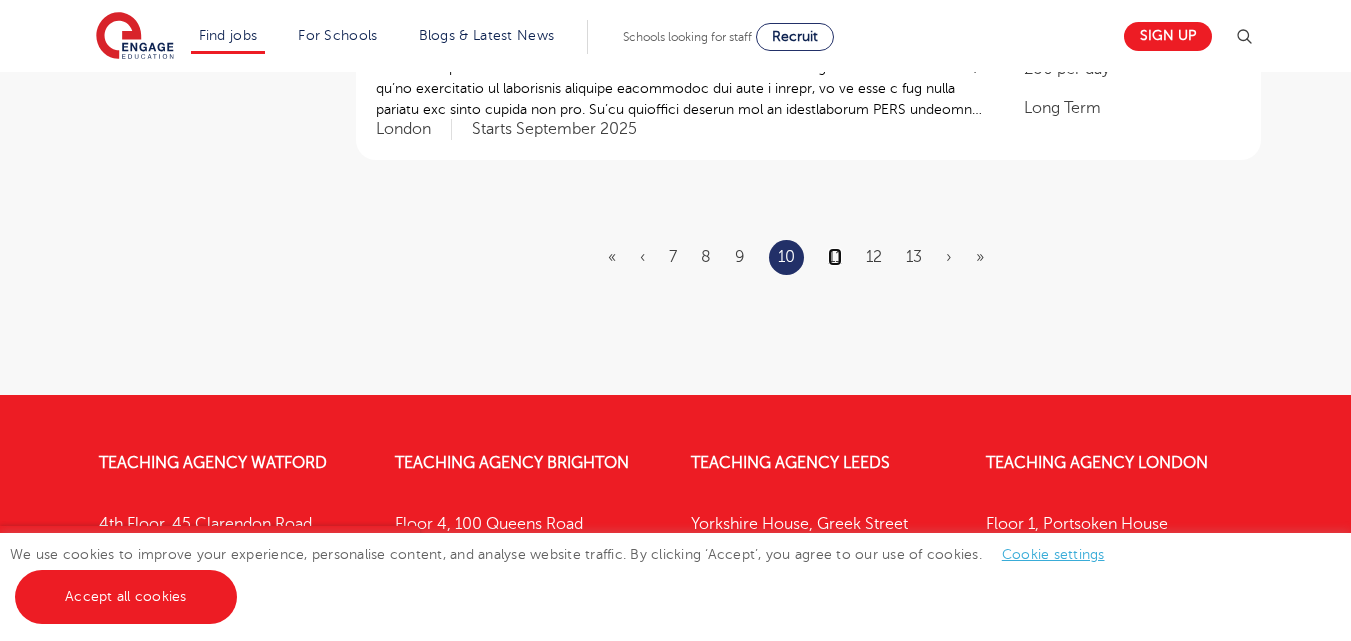 click on "11" at bounding box center [835, 257] 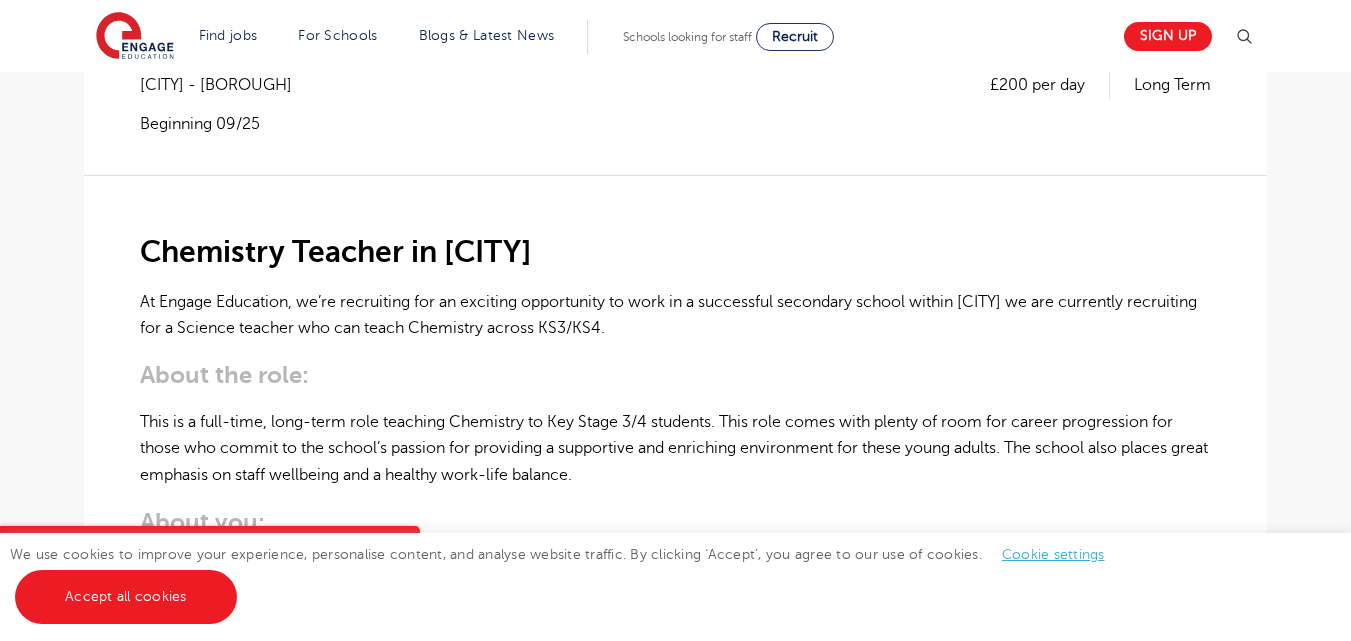 scroll, scrollTop: 400, scrollLeft: 0, axis: vertical 